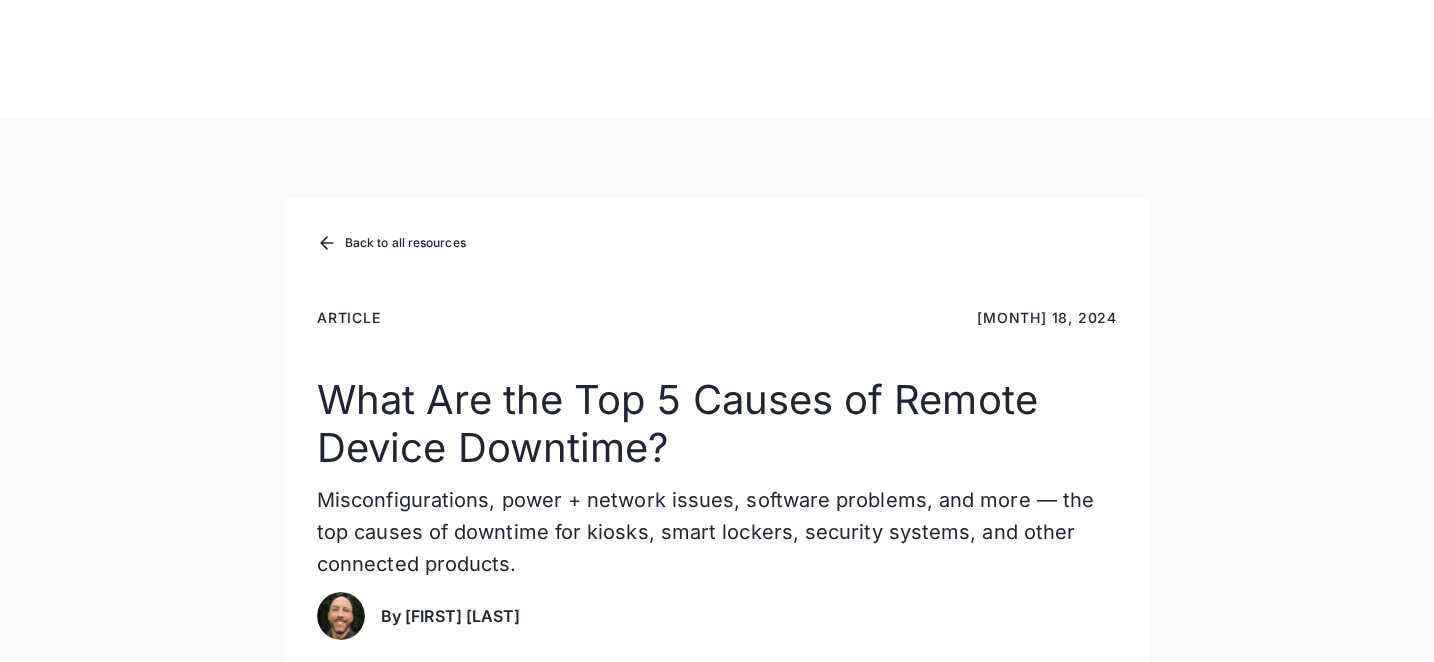 scroll, scrollTop: 1399, scrollLeft: 0, axis: vertical 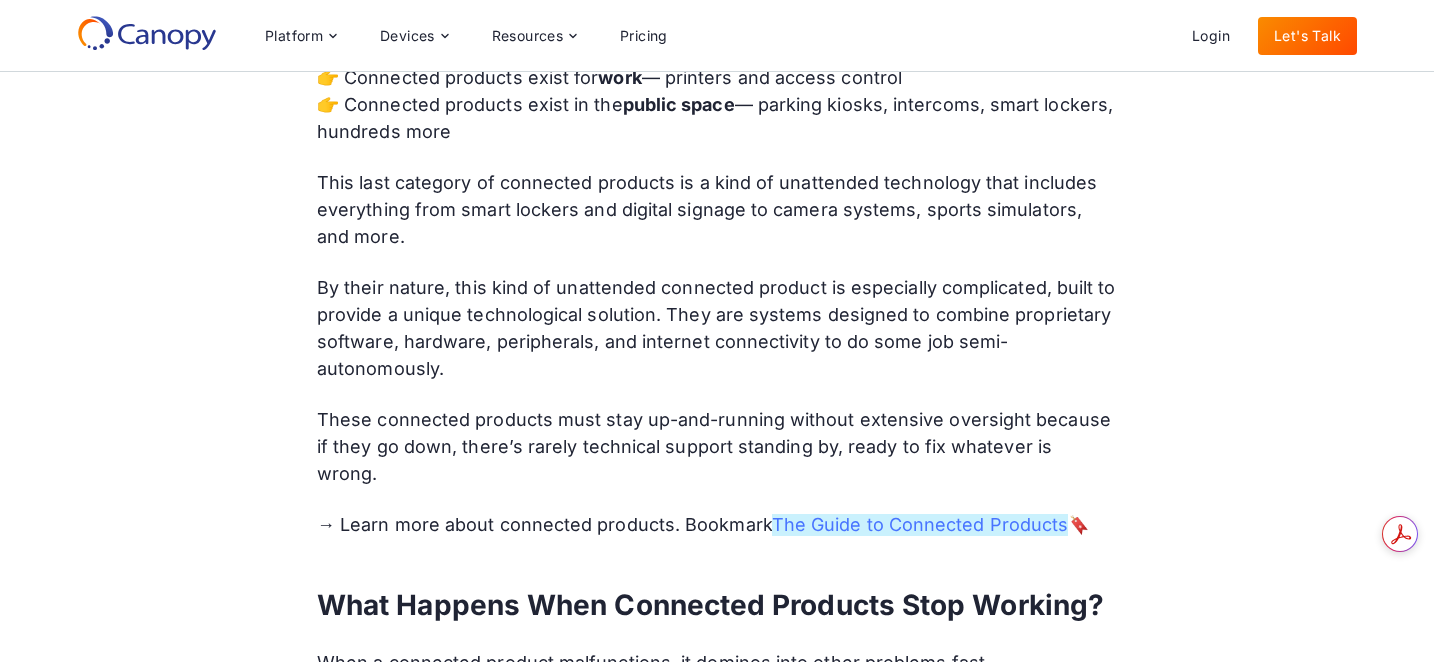 click on "The Guide to Connected Products" at bounding box center (920, 525) 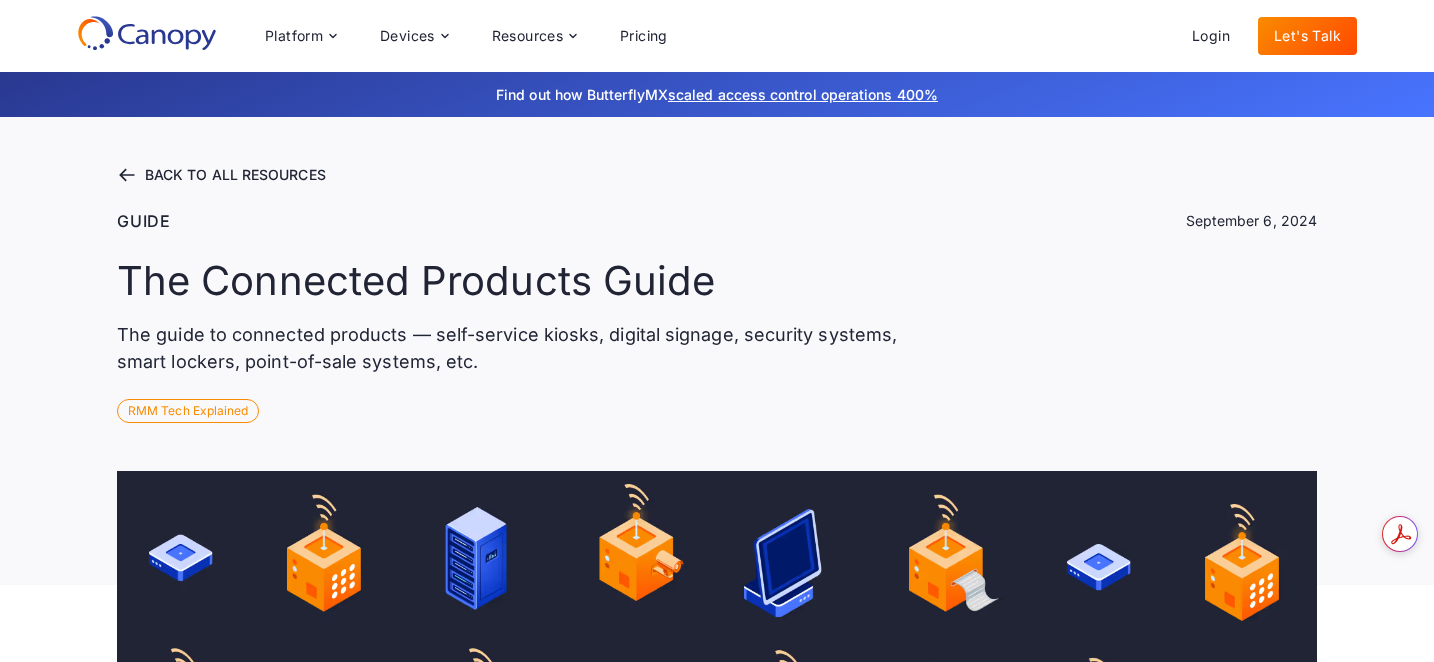 scroll, scrollTop: 0, scrollLeft: 0, axis: both 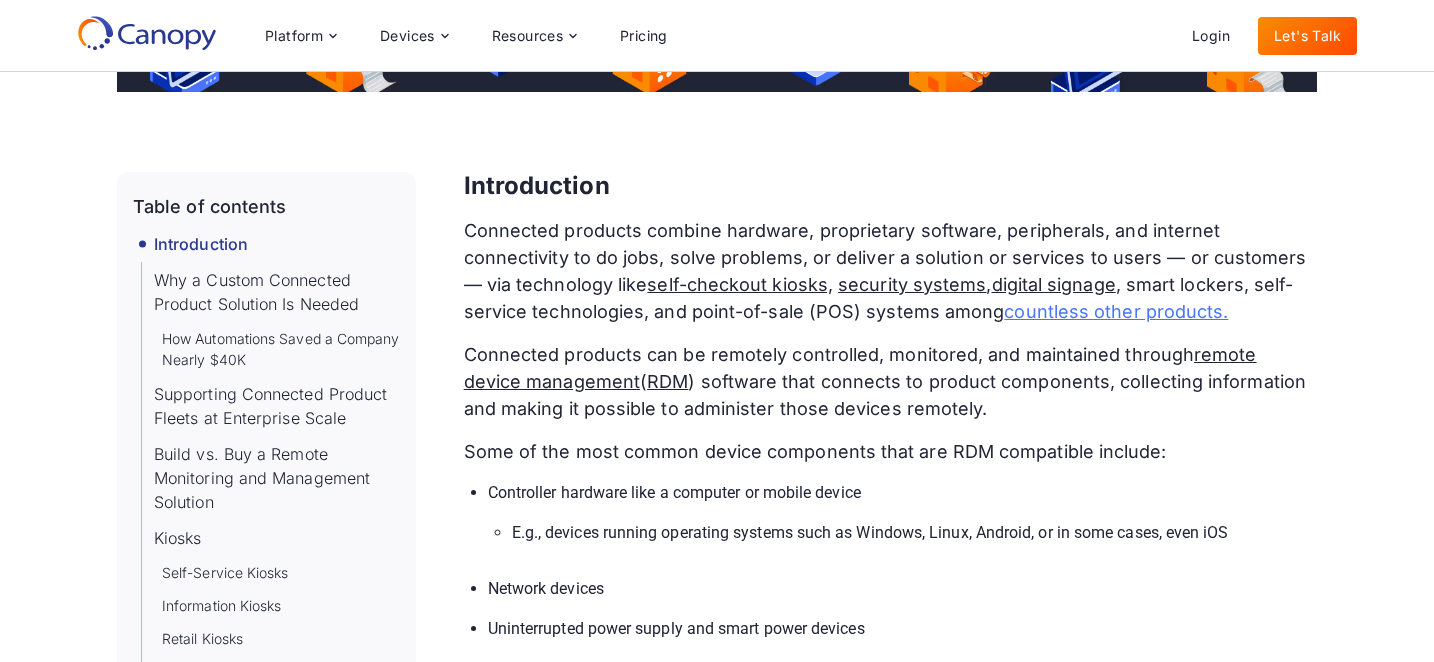 click on "countless other products." at bounding box center [1116, 311] 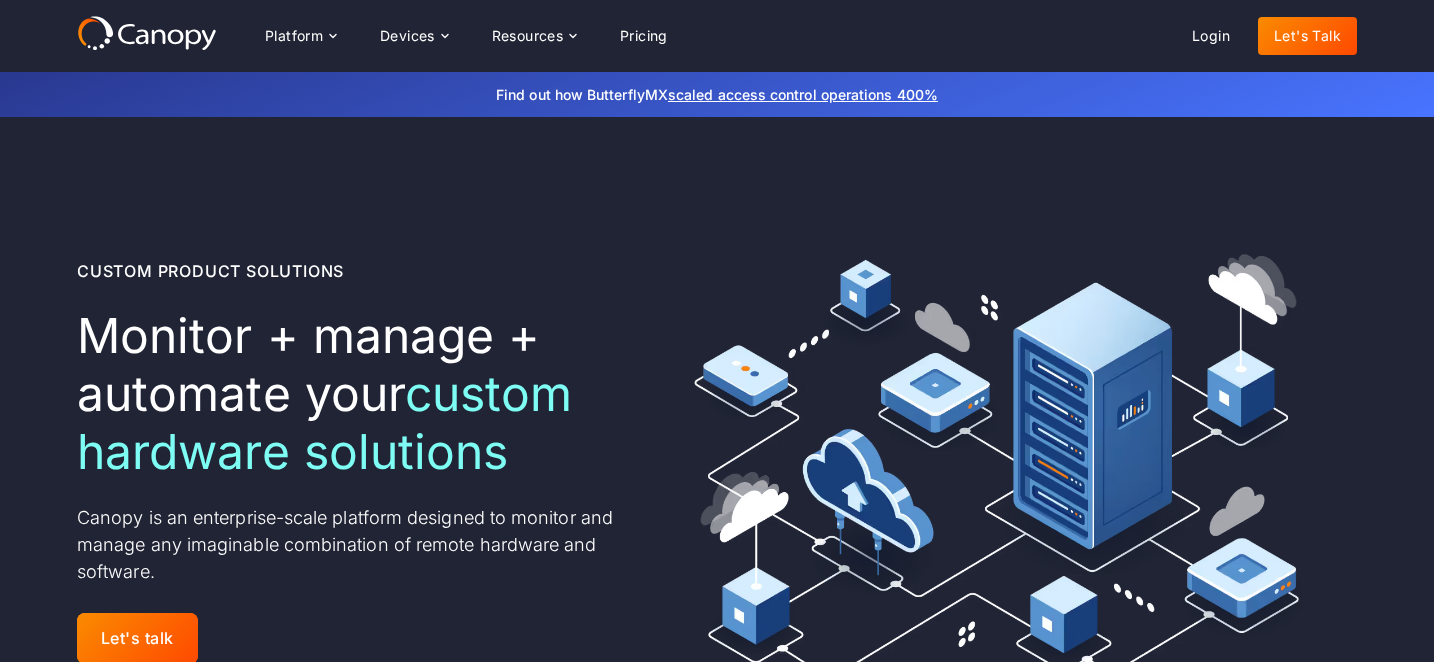 scroll, scrollTop: 0, scrollLeft: 0, axis: both 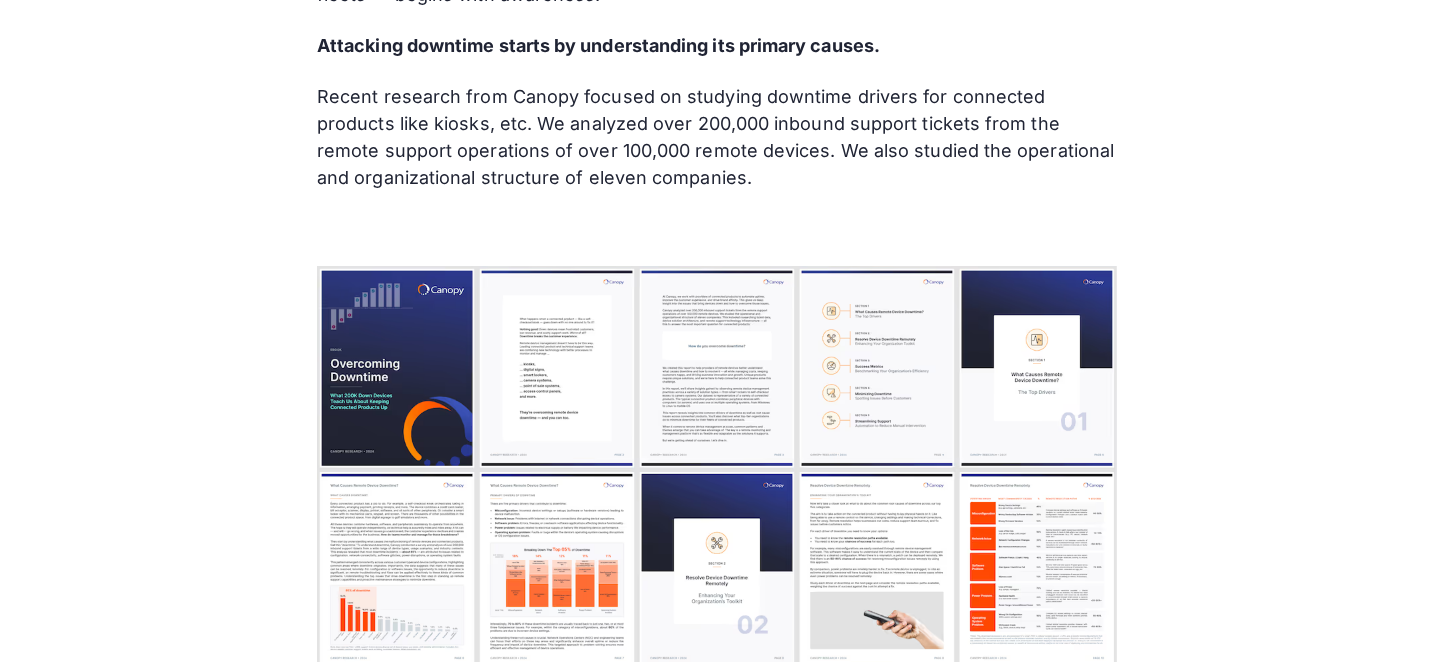 click at bounding box center (717, 676) 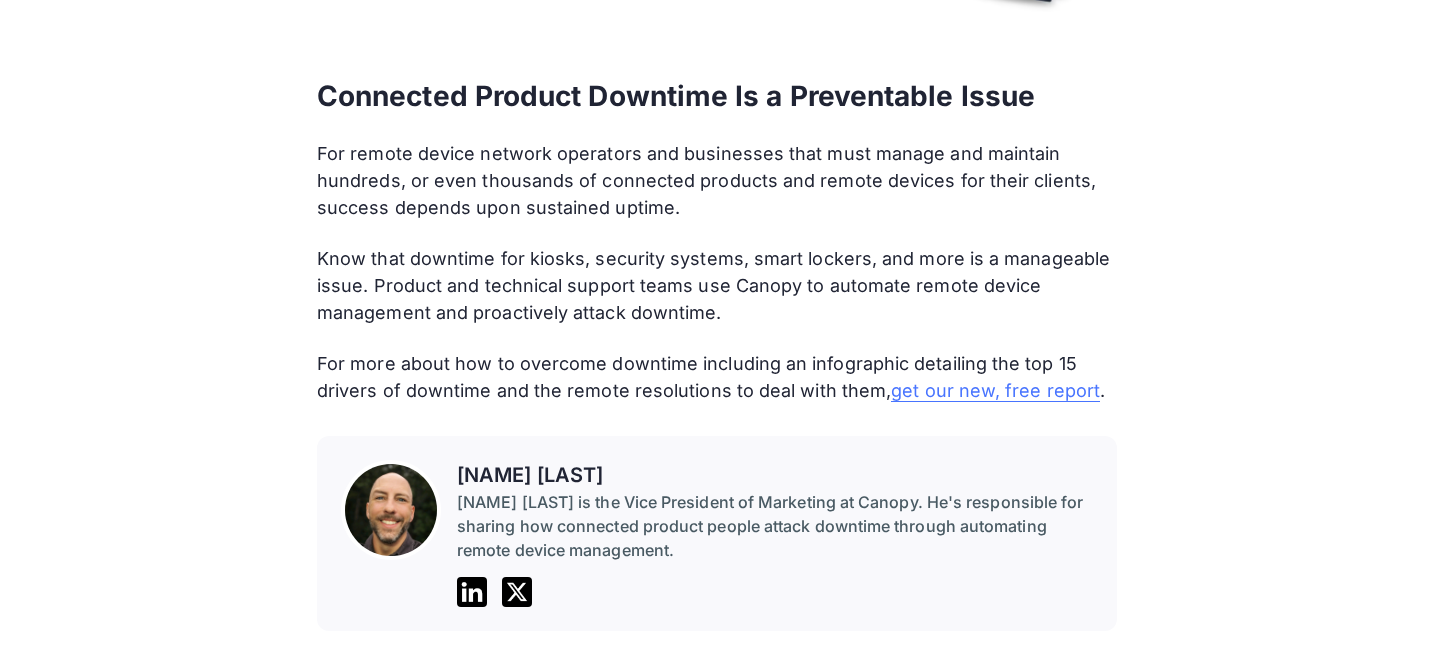 scroll, scrollTop: 6920, scrollLeft: 0, axis: vertical 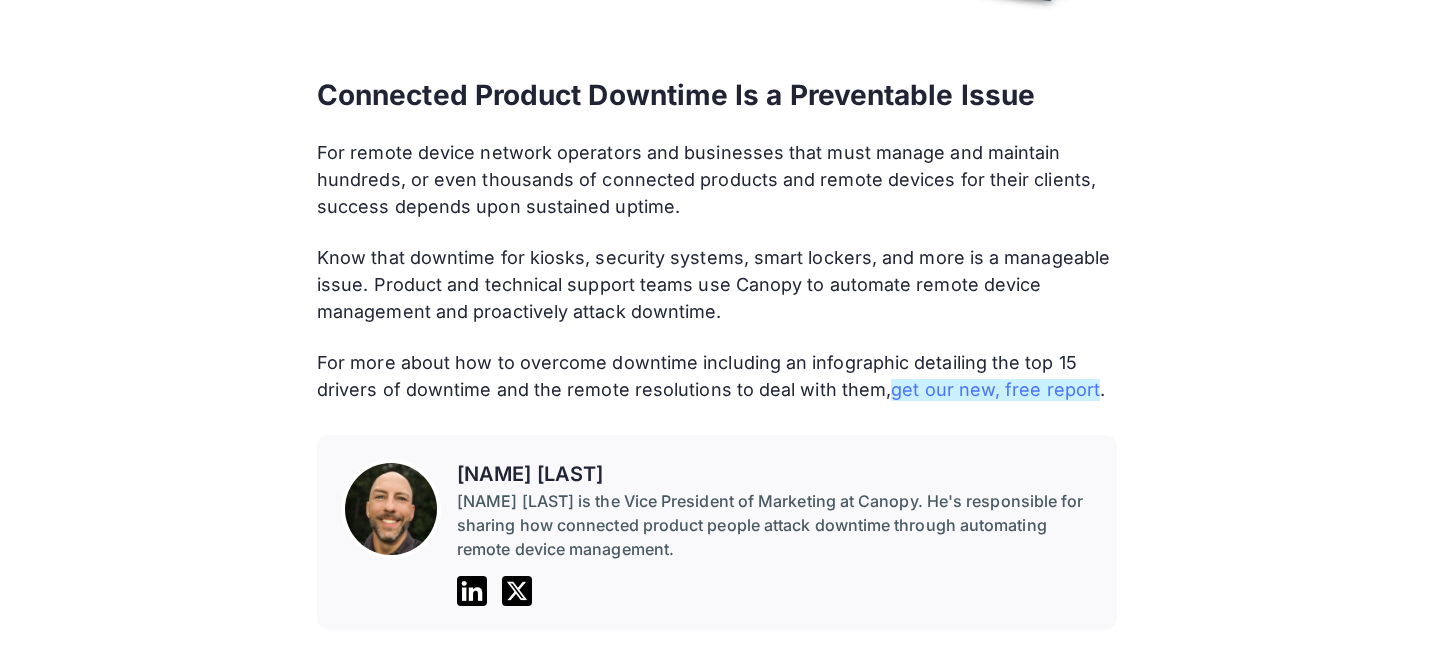 click on "get our new, free report" at bounding box center (995, 390) 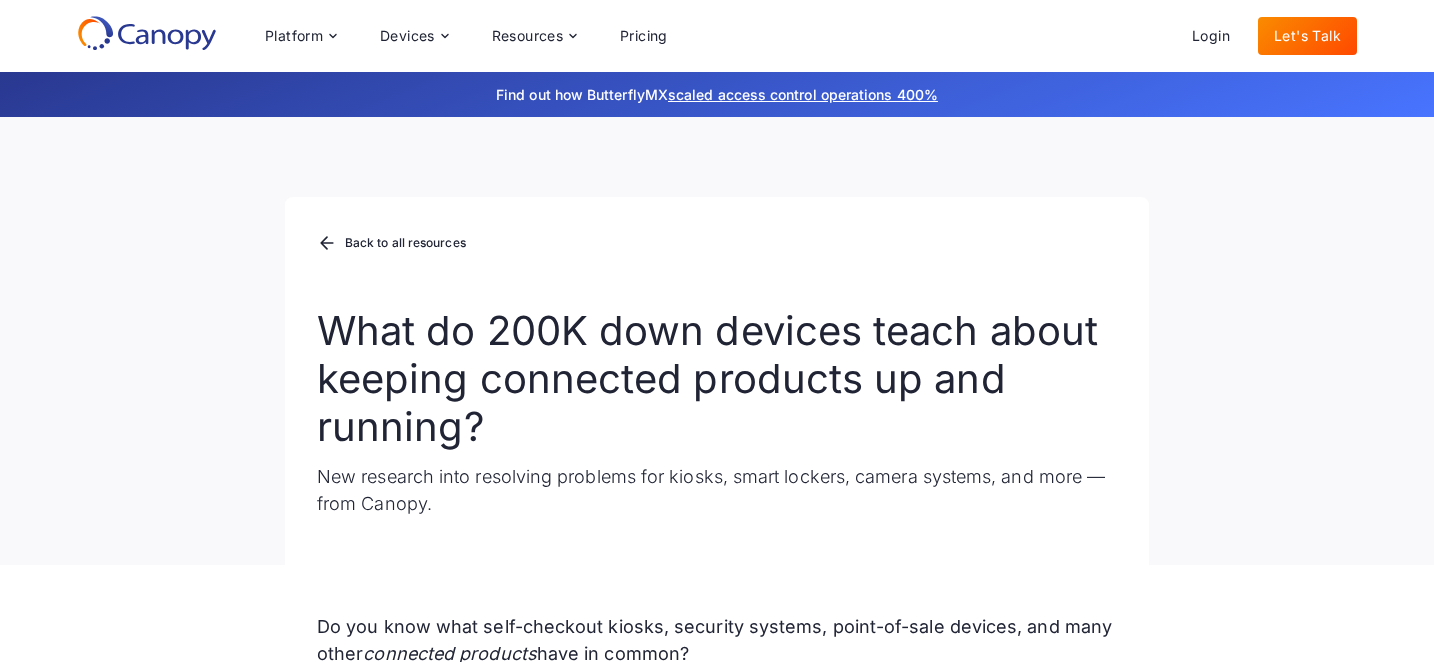 scroll, scrollTop: 0, scrollLeft: 0, axis: both 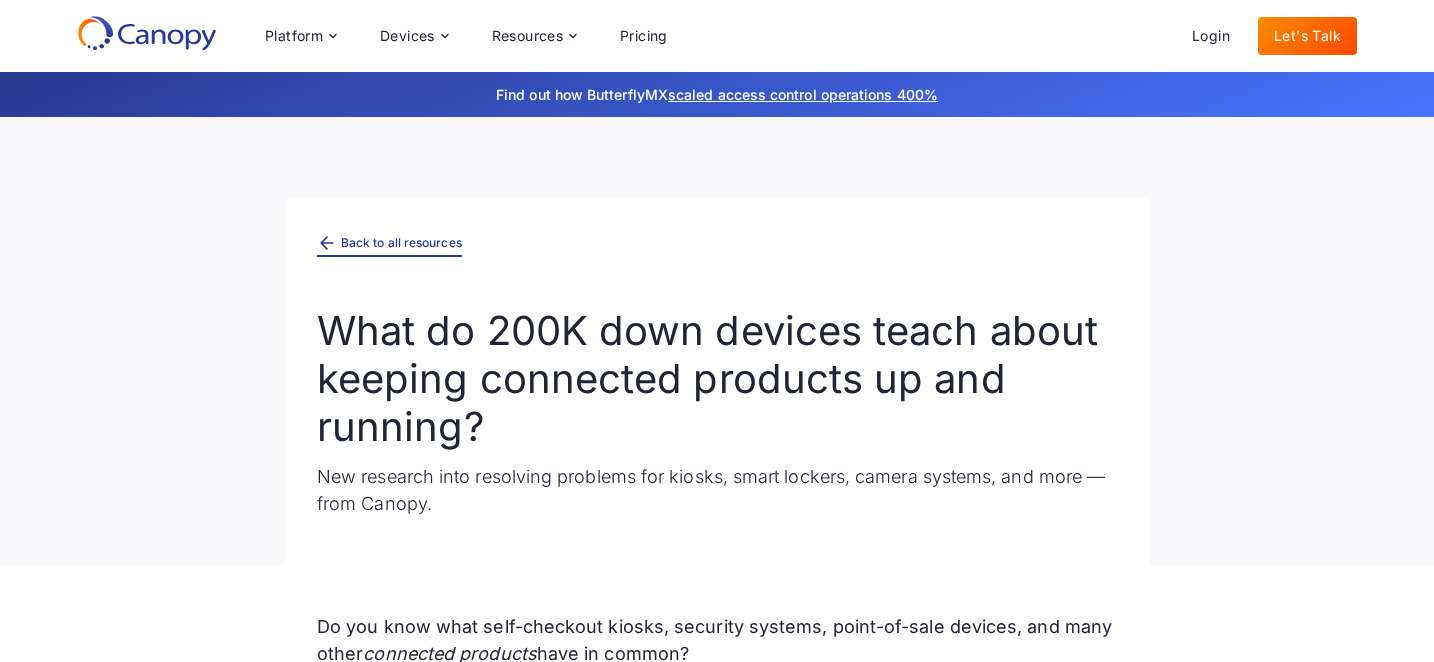 click 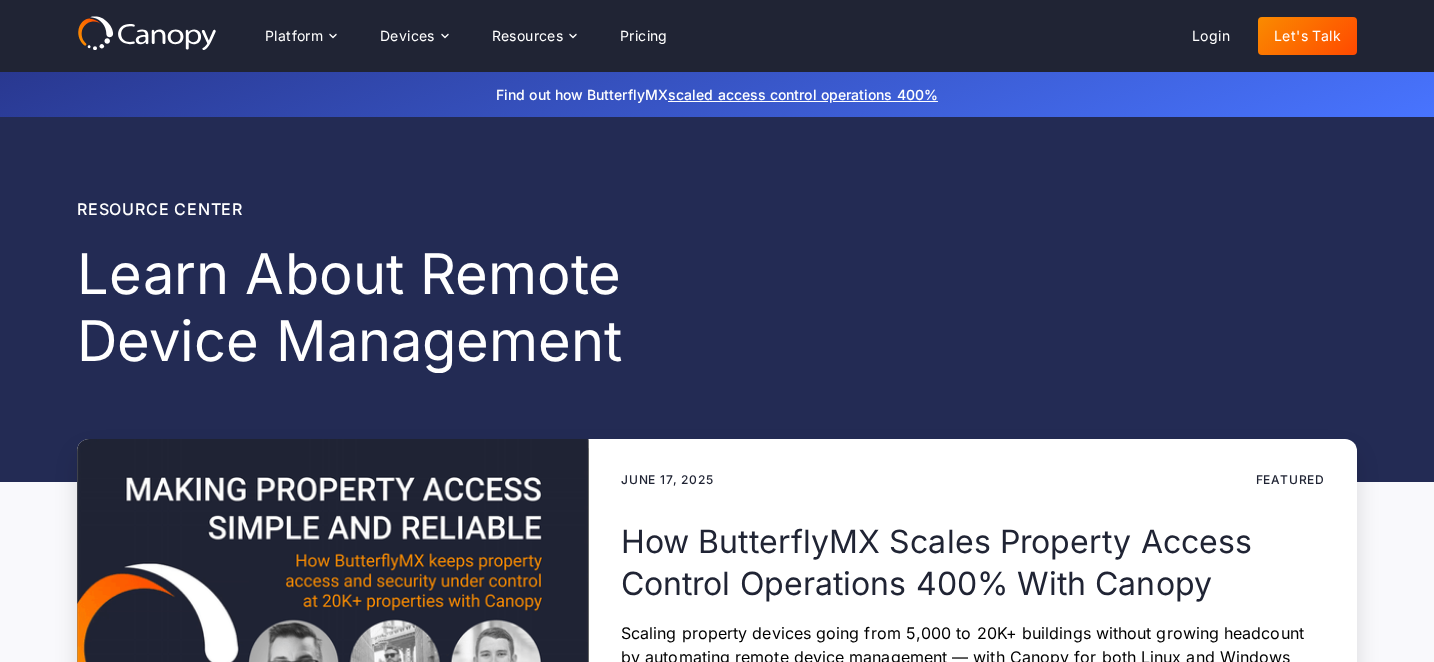 scroll, scrollTop: 0, scrollLeft: 0, axis: both 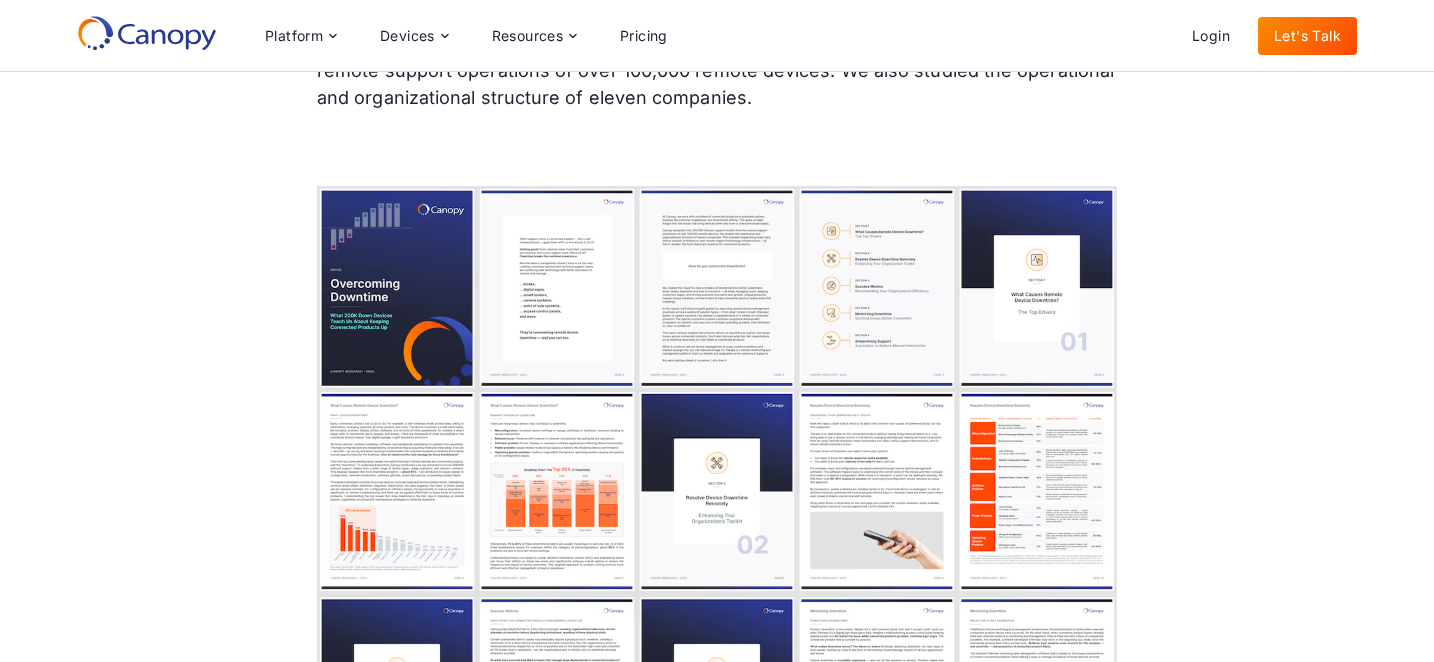 click at bounding box center [717, 596] 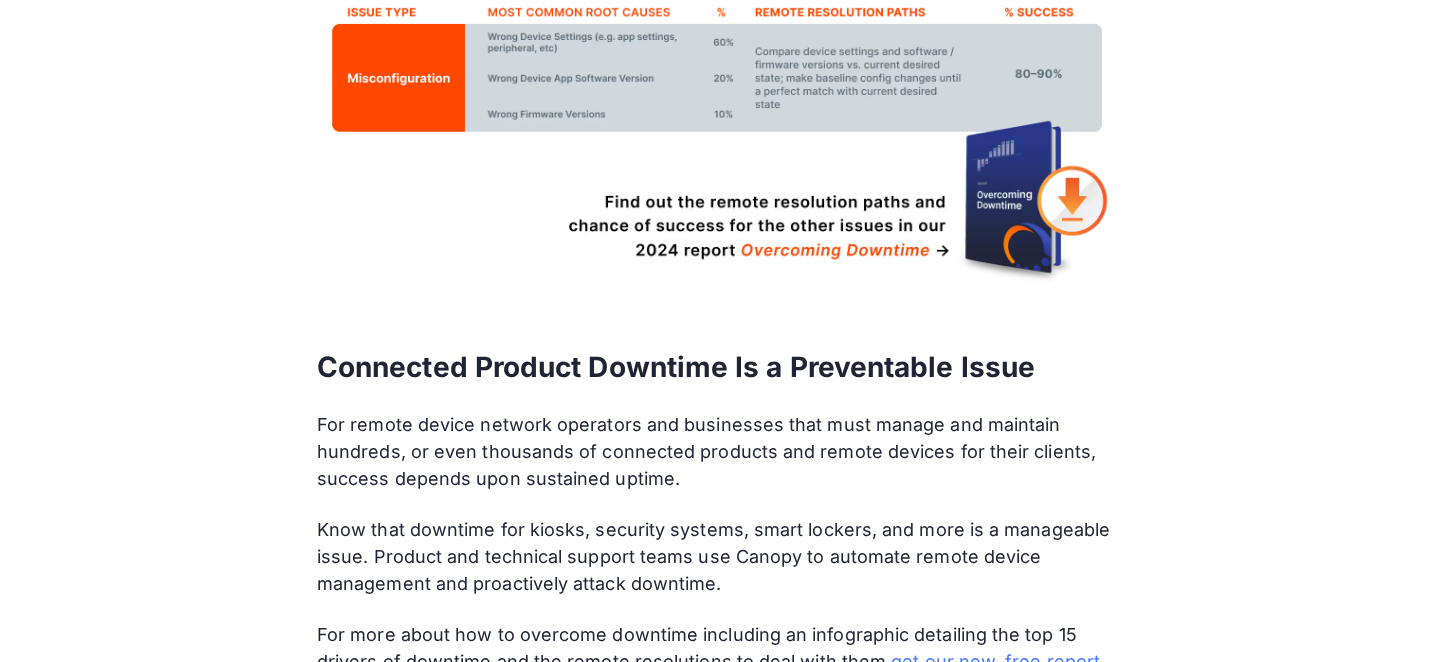 scroll, scrollTop: 6687, scrollLeft: 0, axis: vertical 